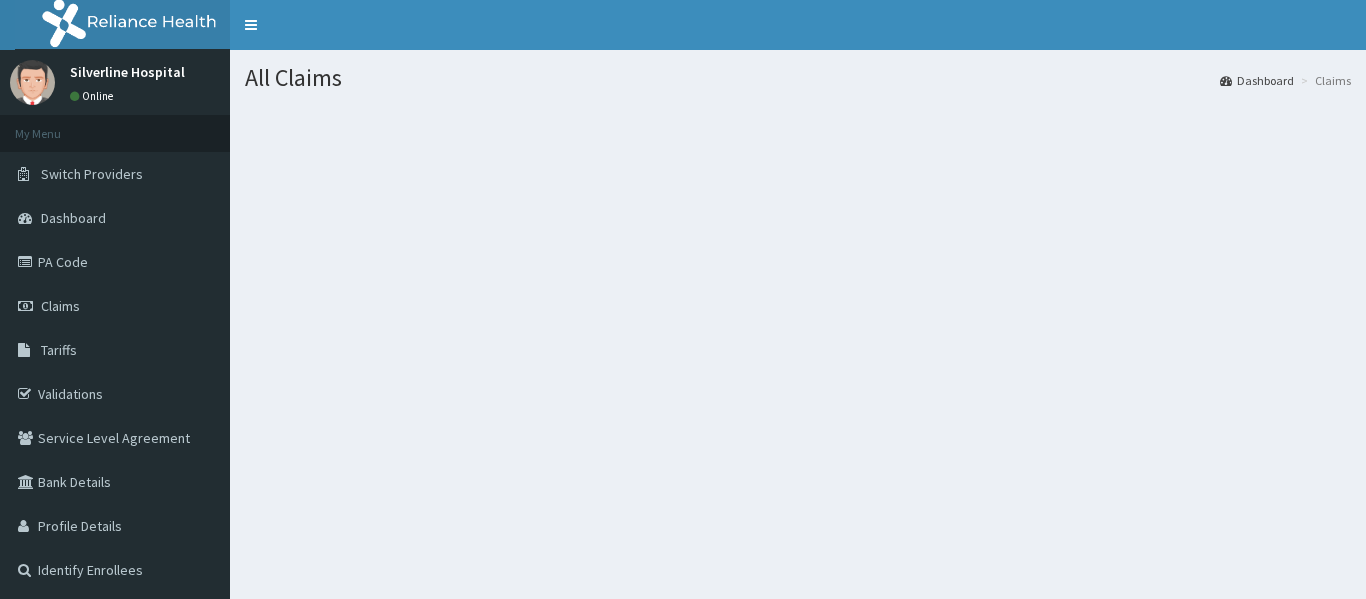 scroll, scrollTop: 0, scrollLeft: 0, axis: both 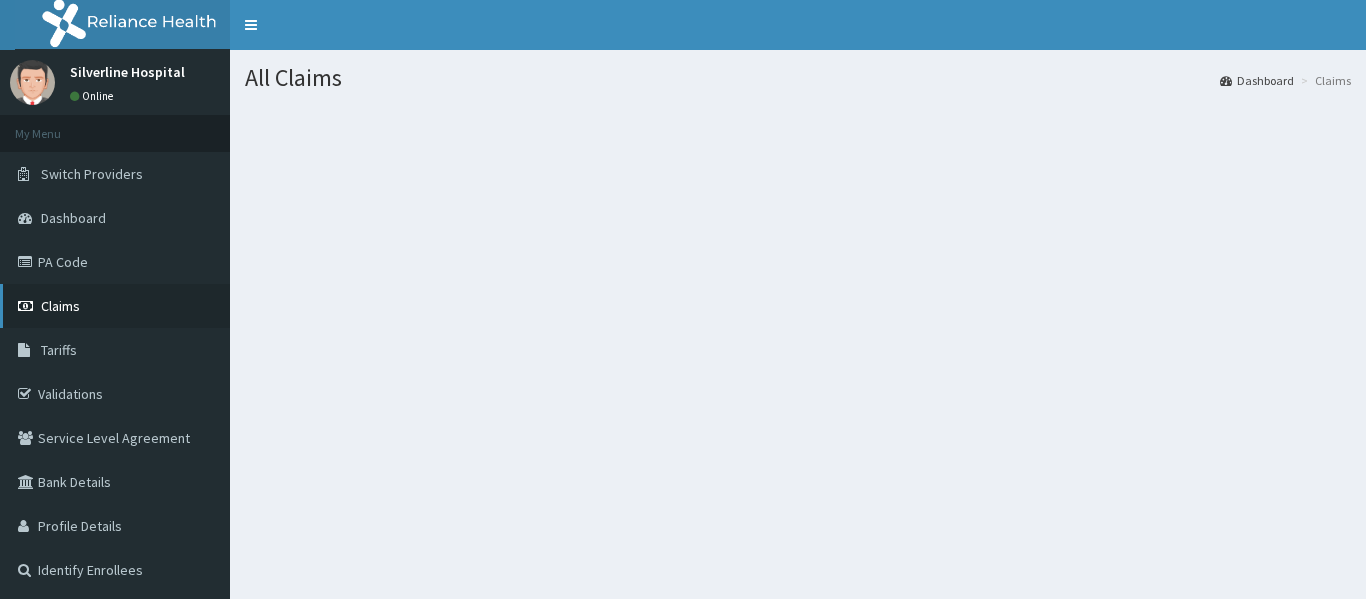 click on "Claims" at bounding box center (60, 306) 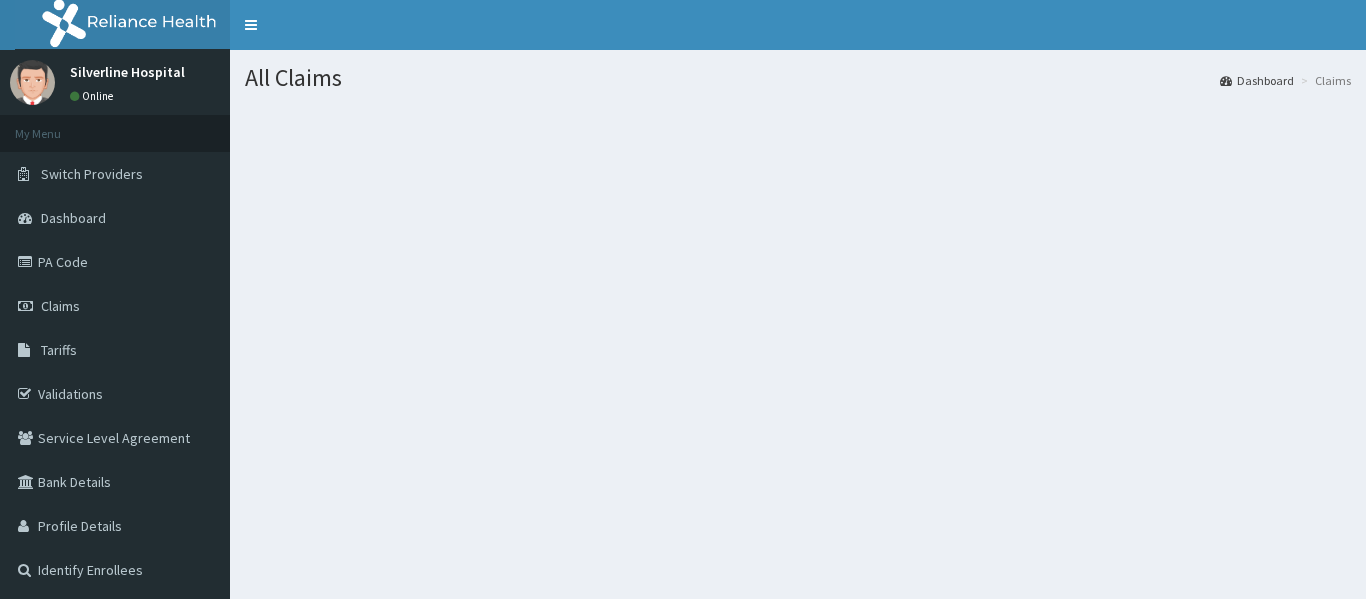 scroll, scrollTop: 0, scrollLeft: 0, axis: both 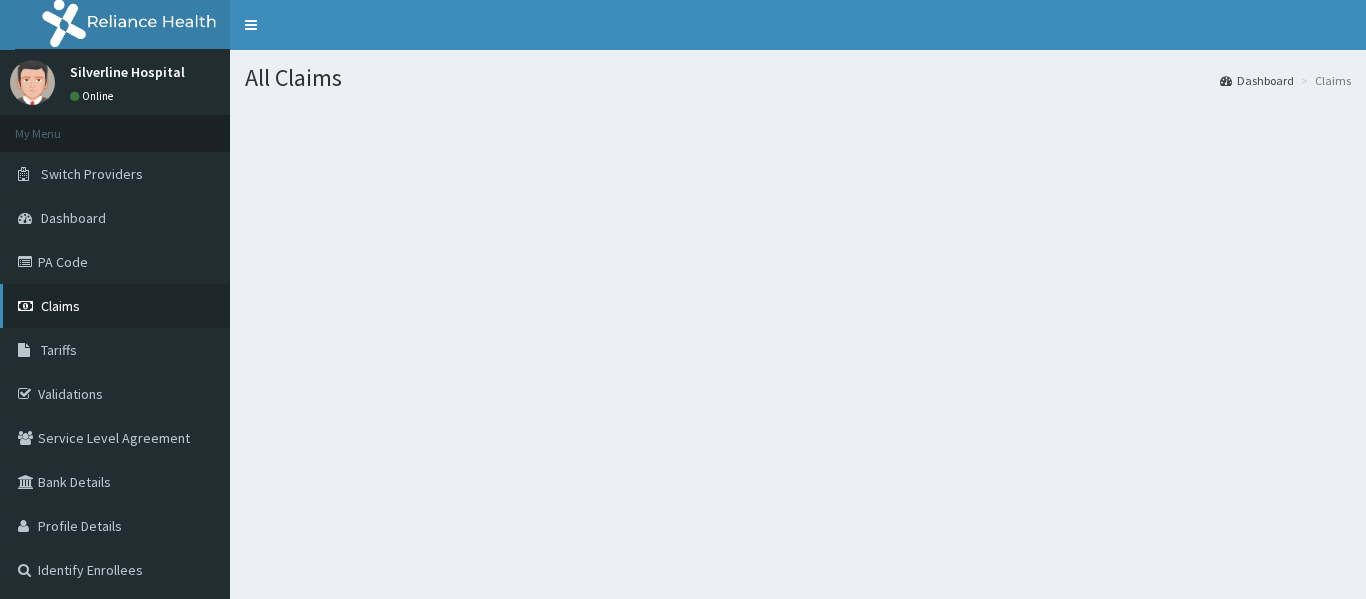 click on "Claims" at bounding box center [60, 306] 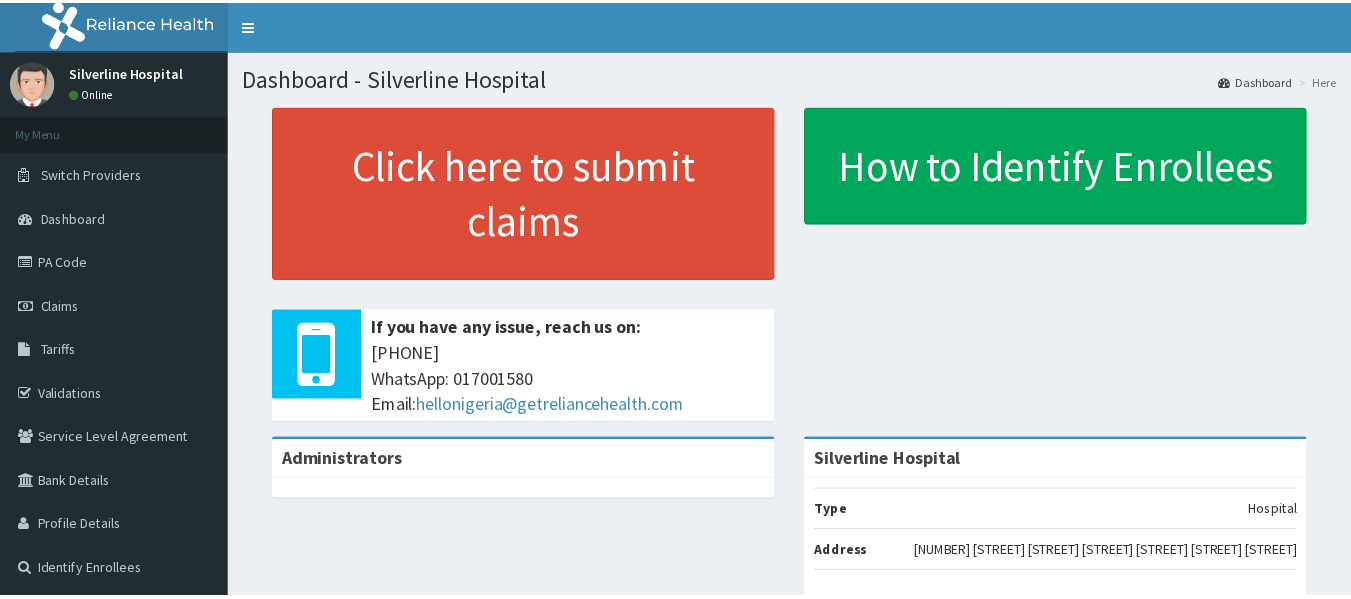 scroll, scrollTop: 0, scrollLeft: 0, axis: both 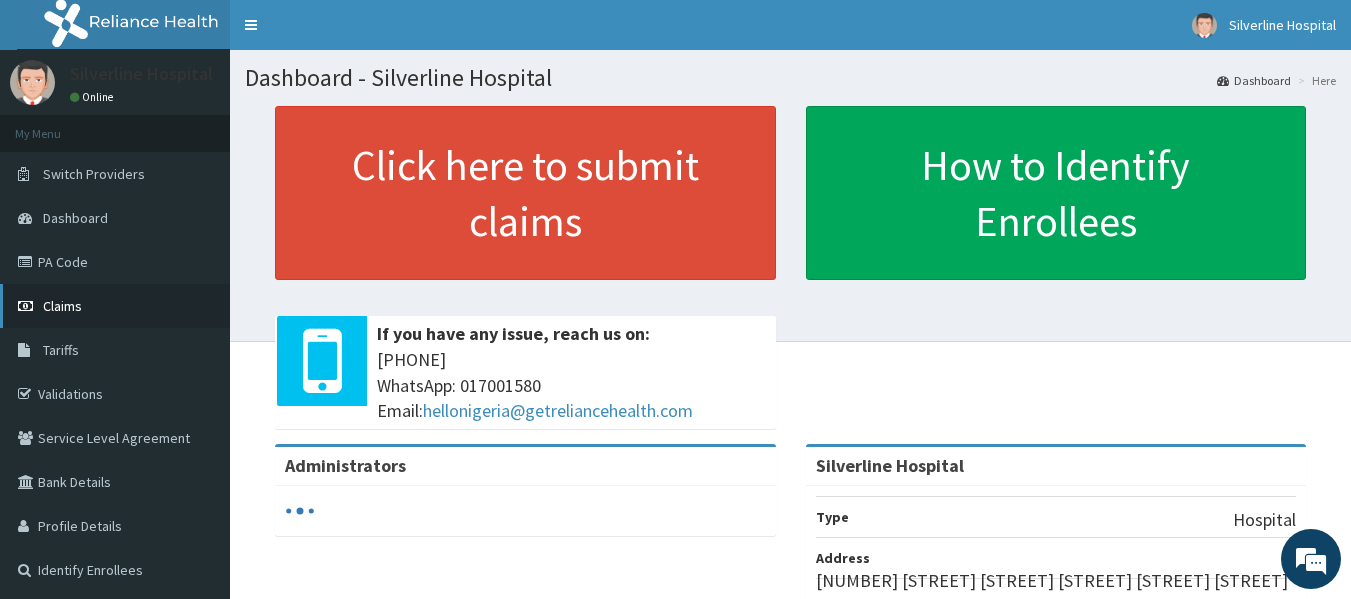 click on "Claims" at bounding box center (62, 306) 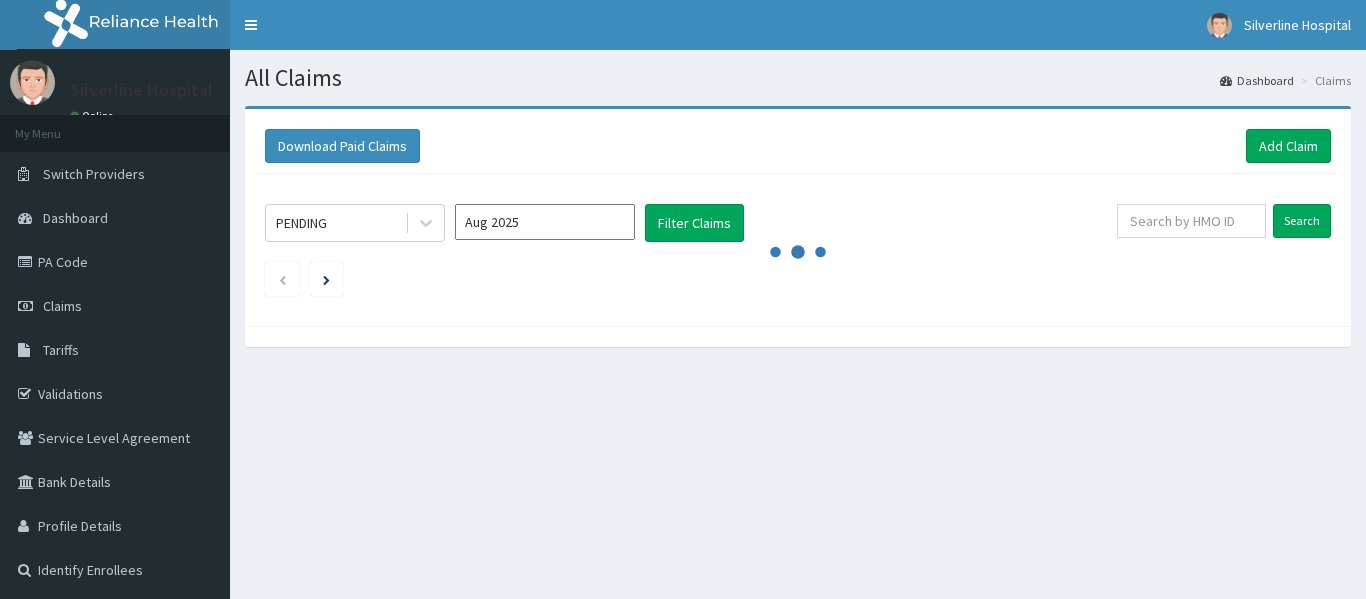 scroll, scrollTop: 0, scrollLeft: 0, axis: both 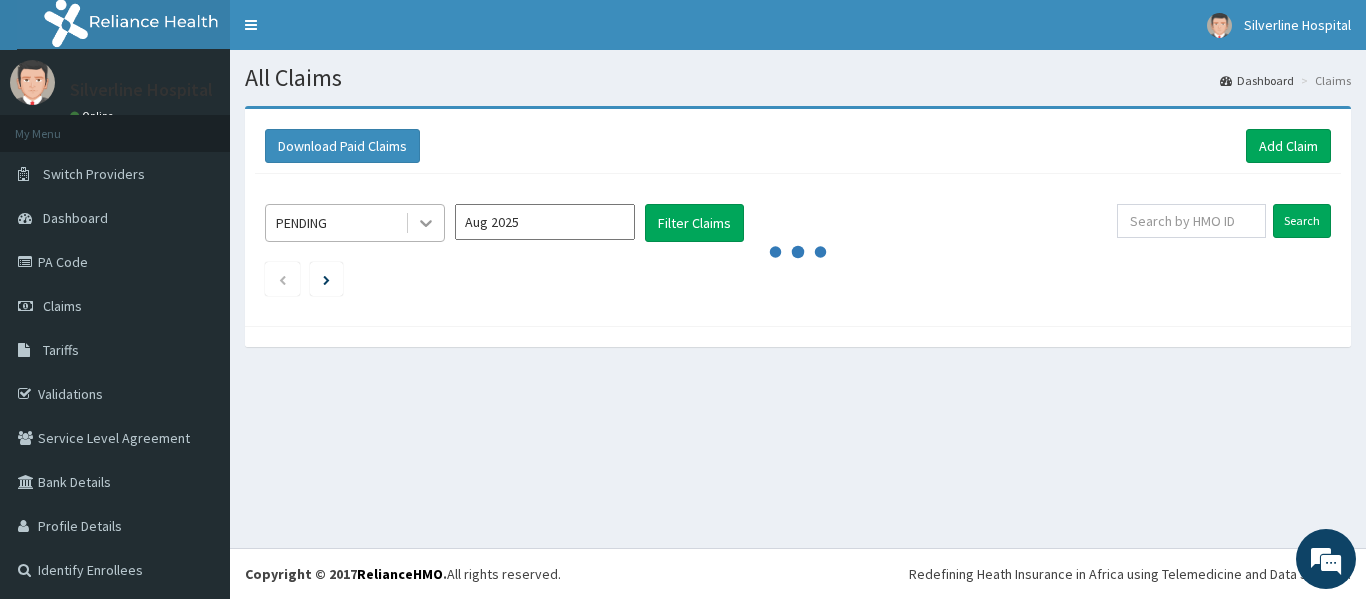 click 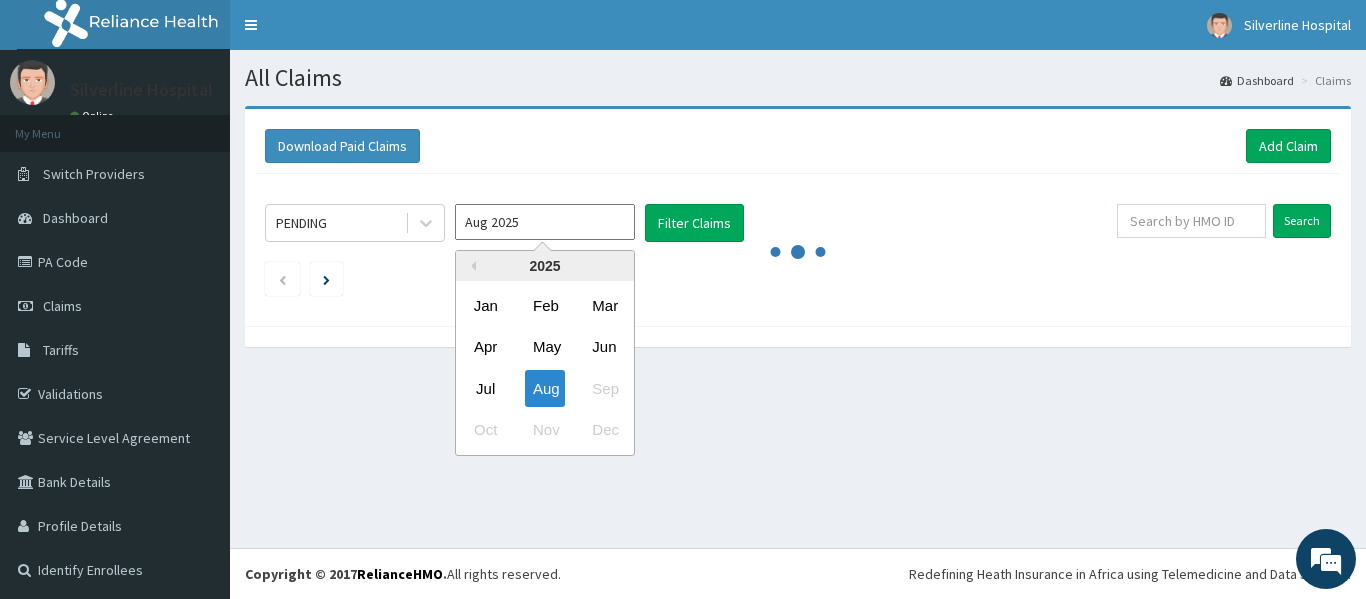 click on "Aug 2025" at bounding box center [545, 222] 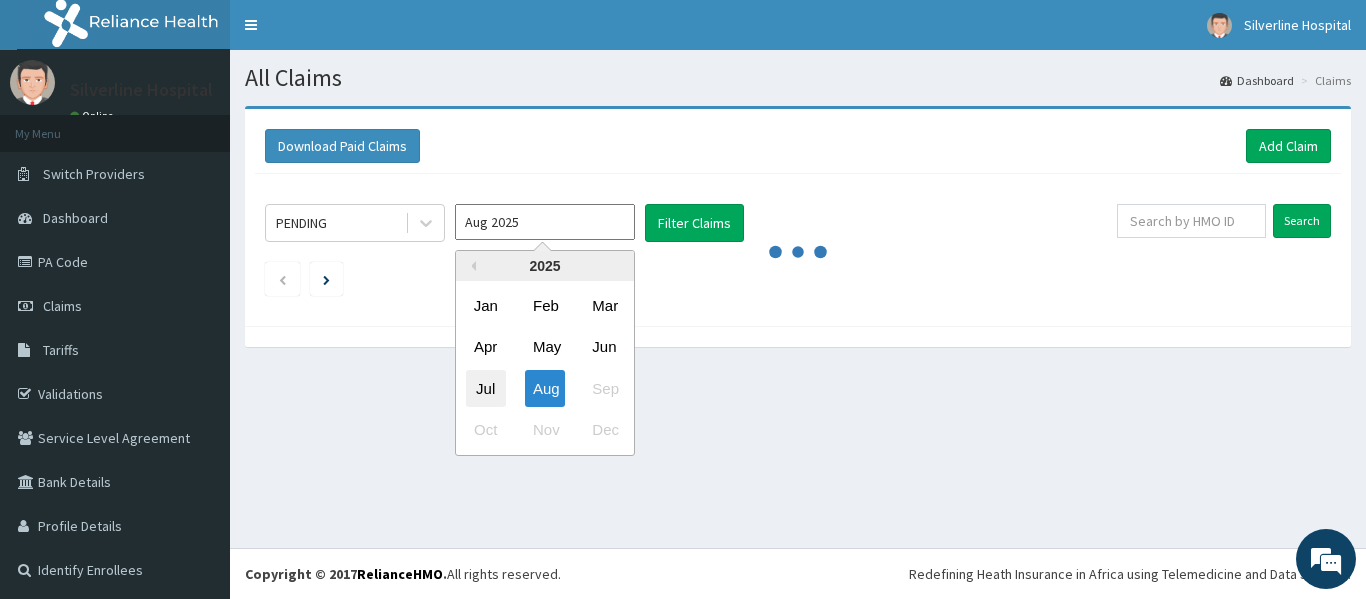 click on "Jul" at bounding box center [486, 388] 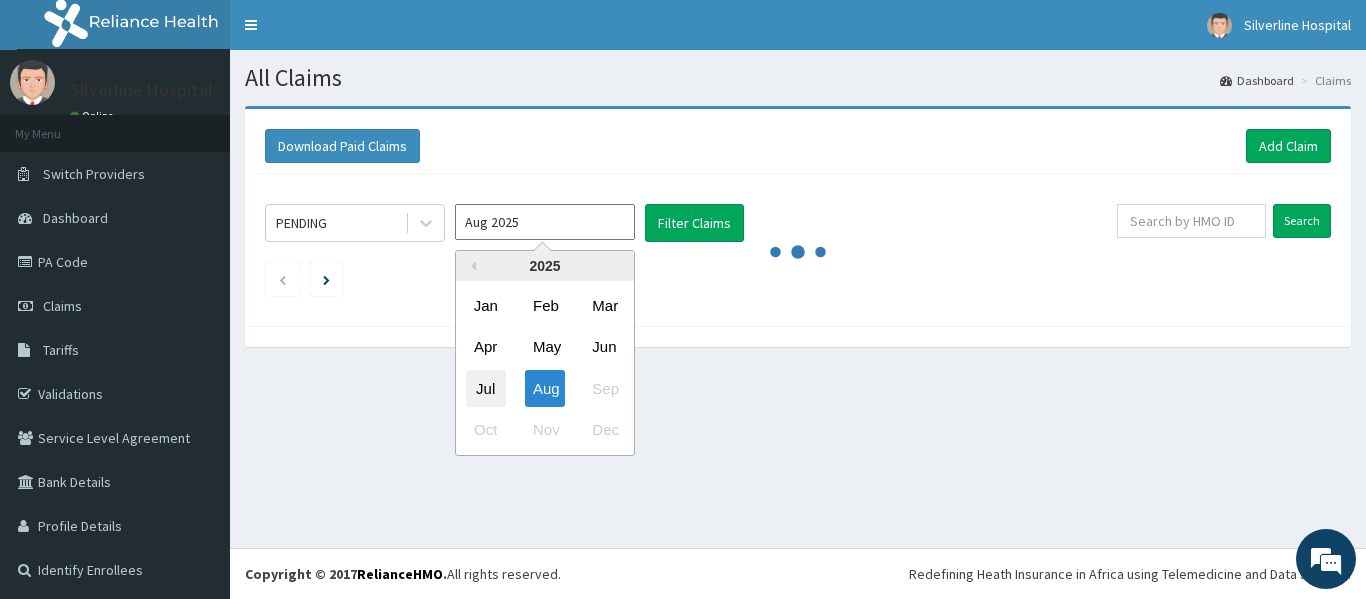 type on "Jul 2025" 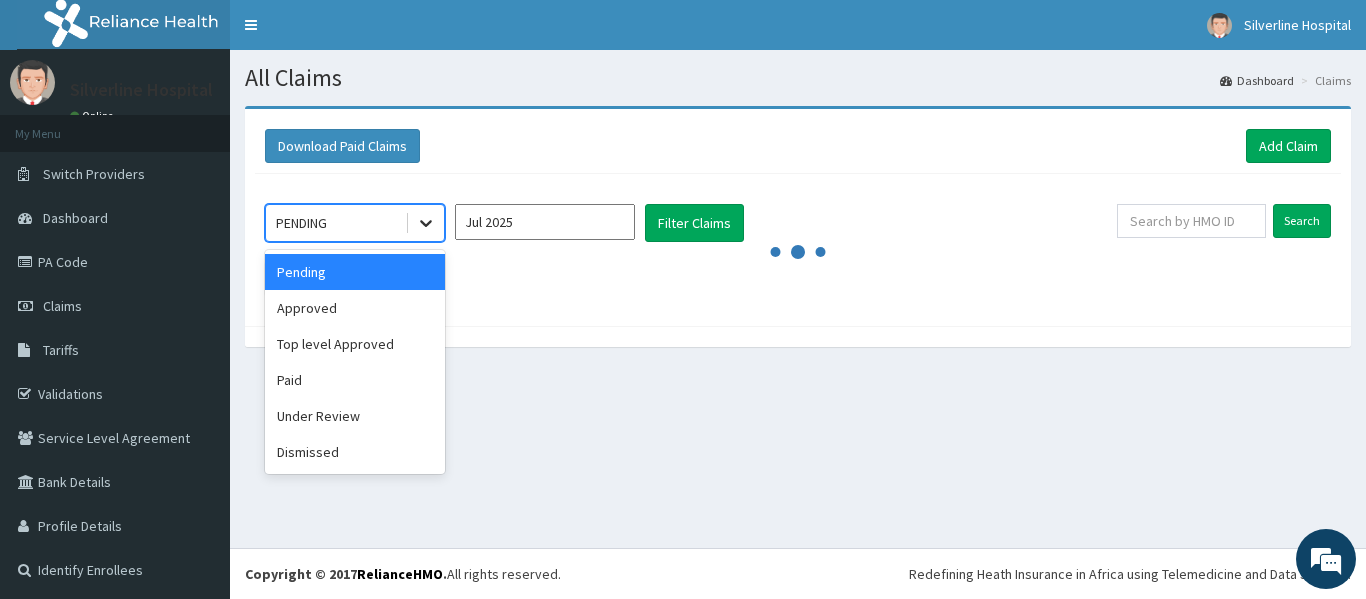 click 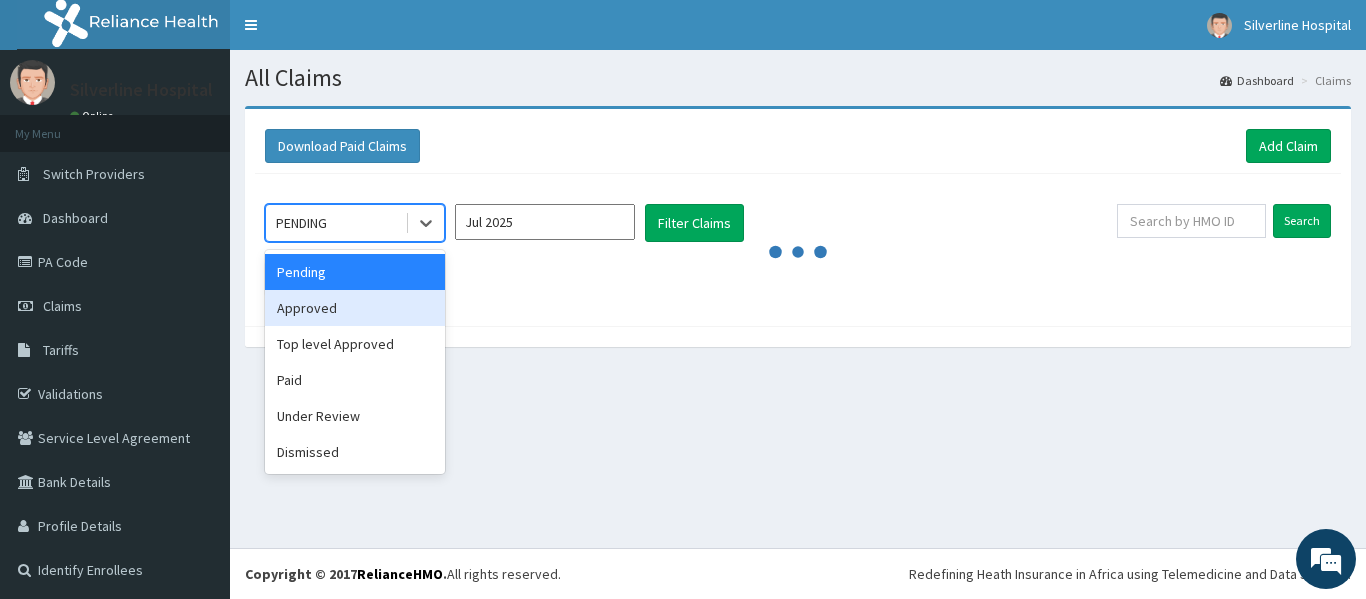 click on "Approved" at bounding box center (355, 308) 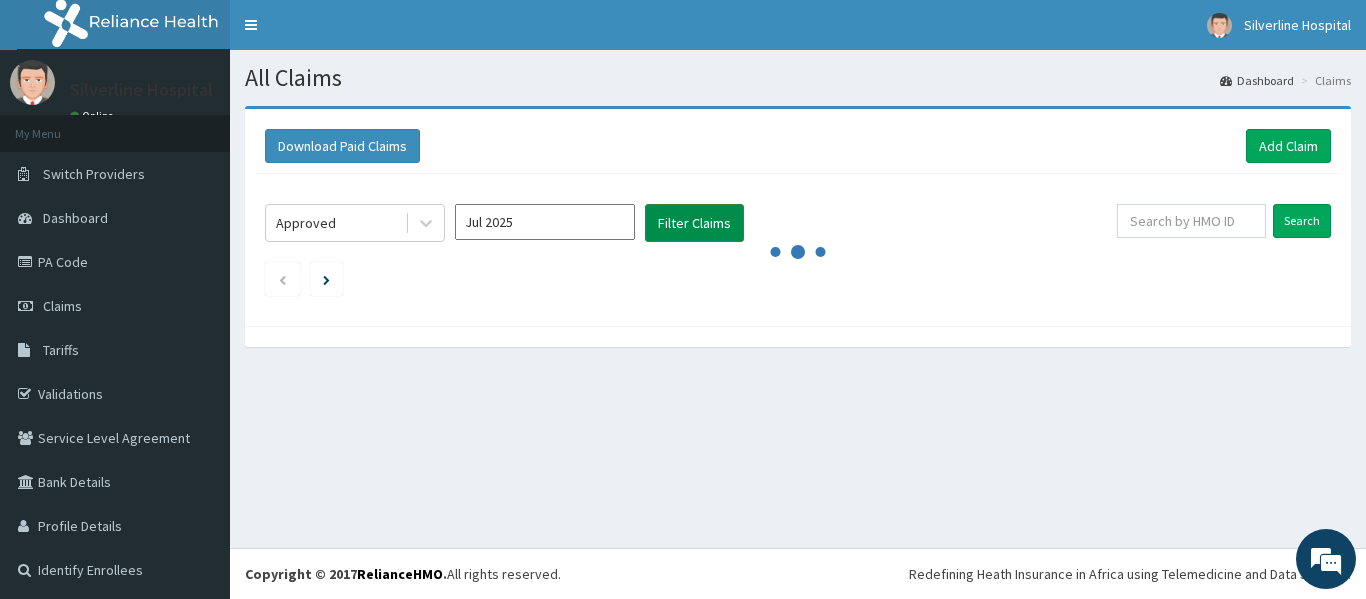 click on "Filter Claims" at bounding box center (694, 223) 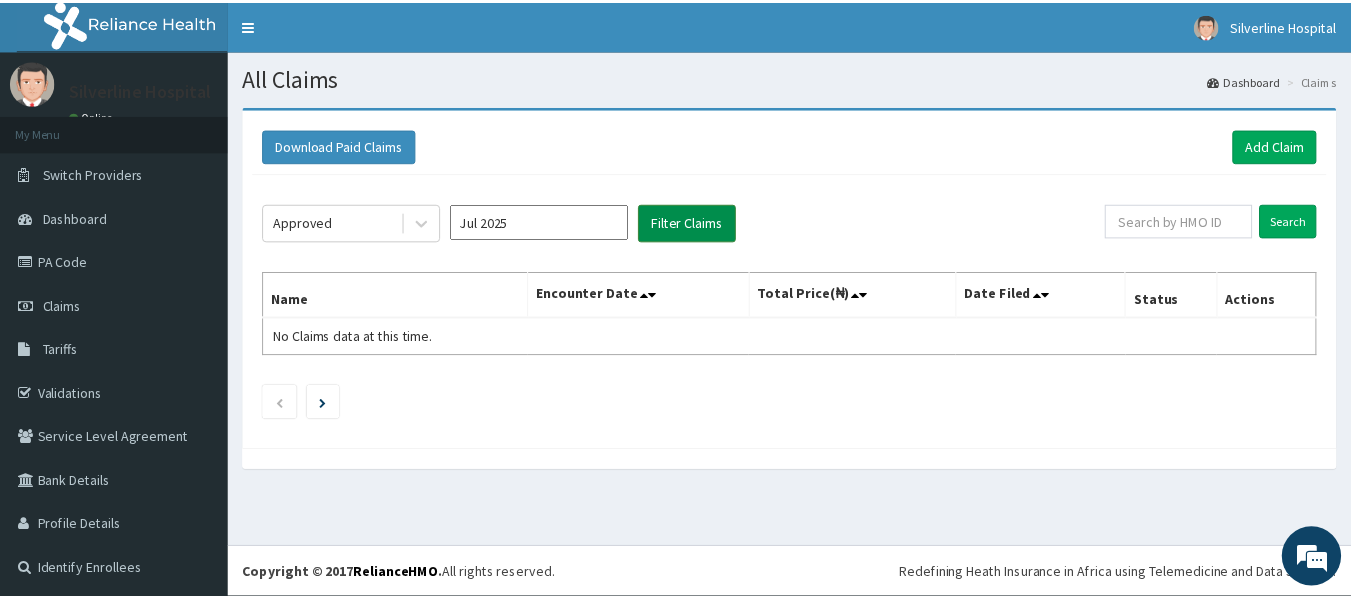 scroll, scrollTop: 0, scrollLeft: 0, axis: both 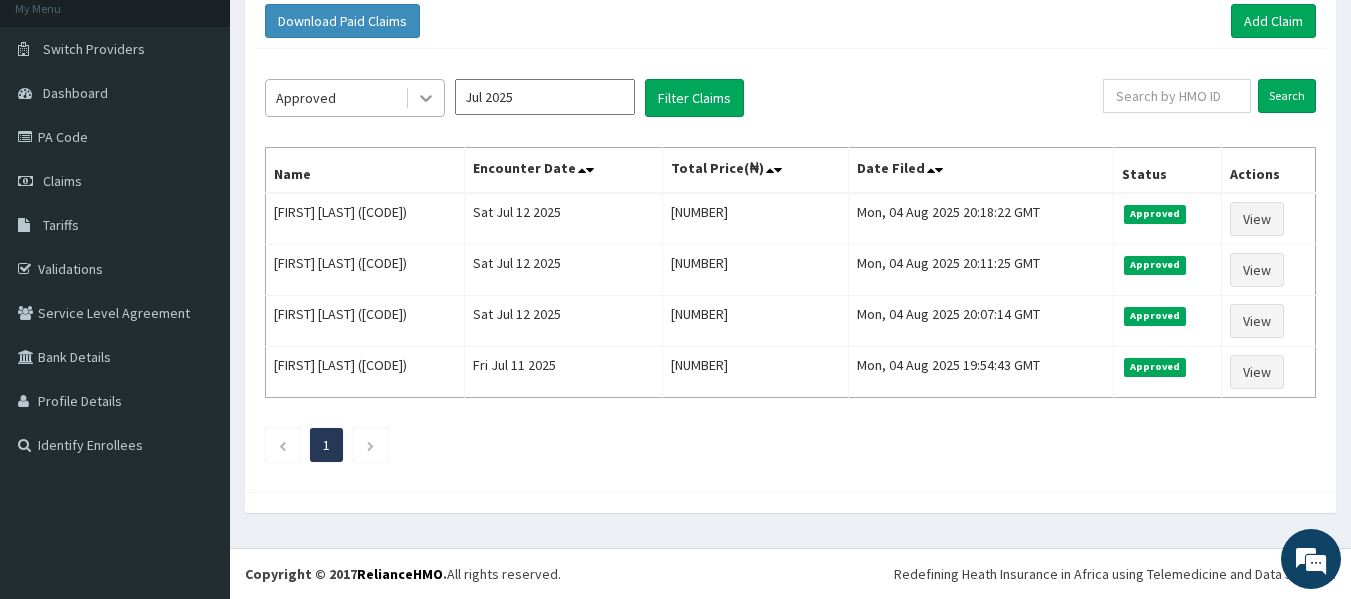 click 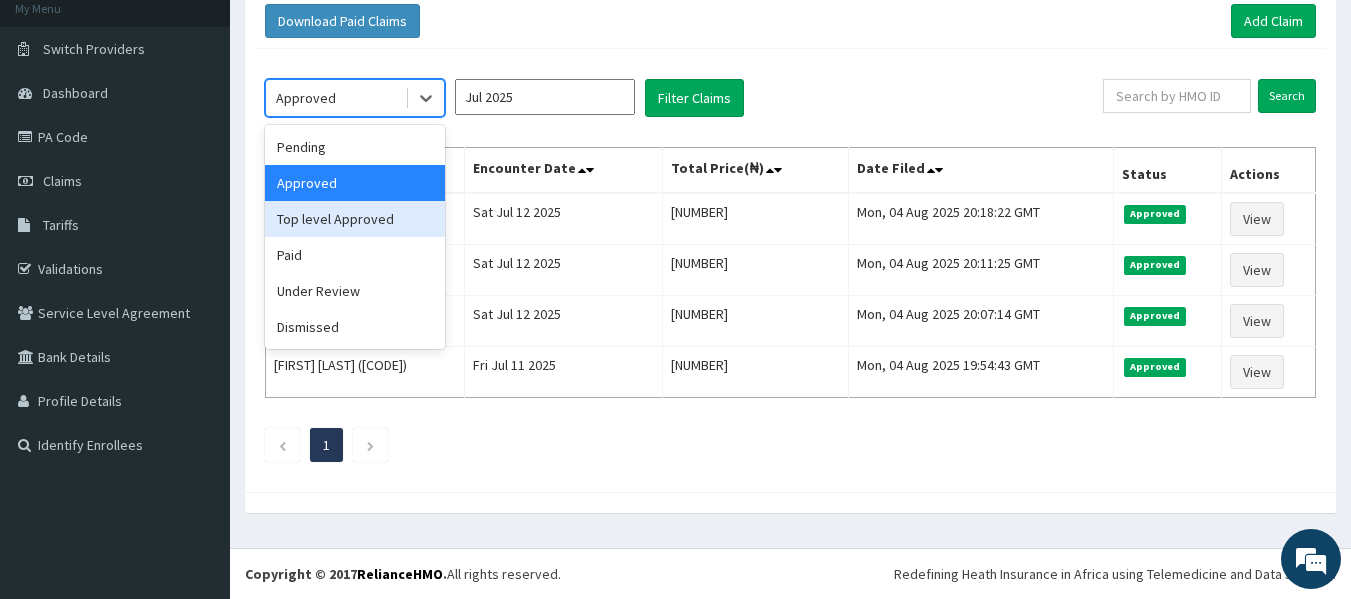 click on "Top level Approved" at bounding box center [355, 219] 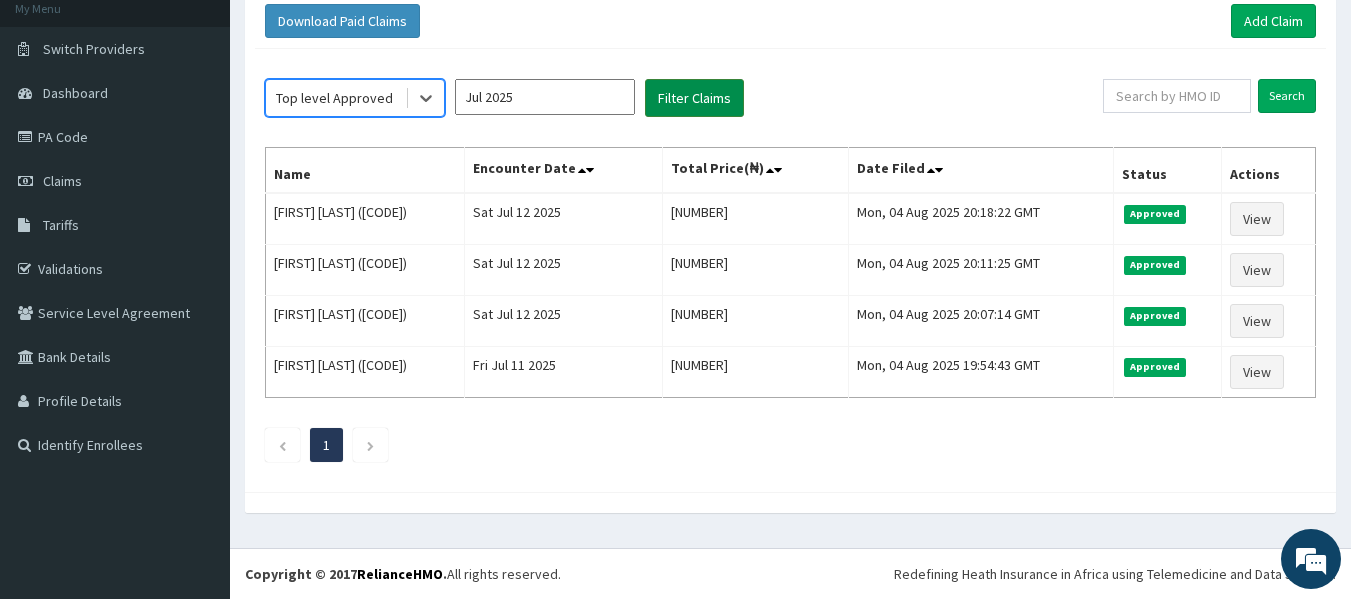click on "Filter Claims" at bounding box center [694, 98] 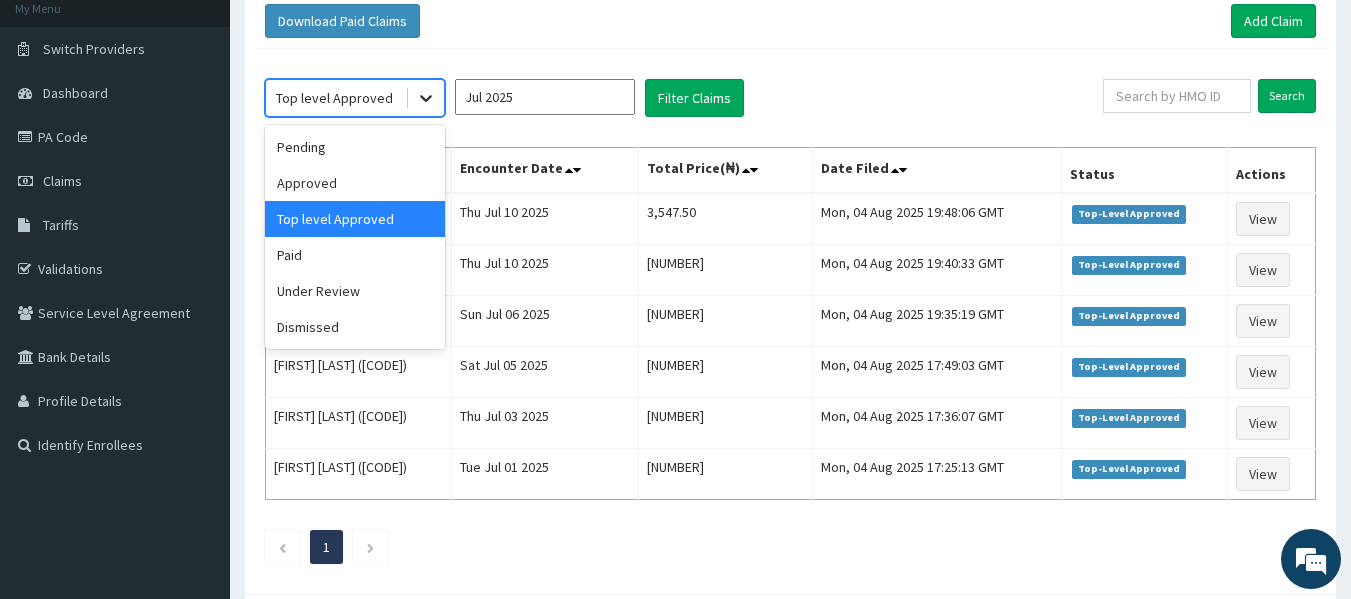 click 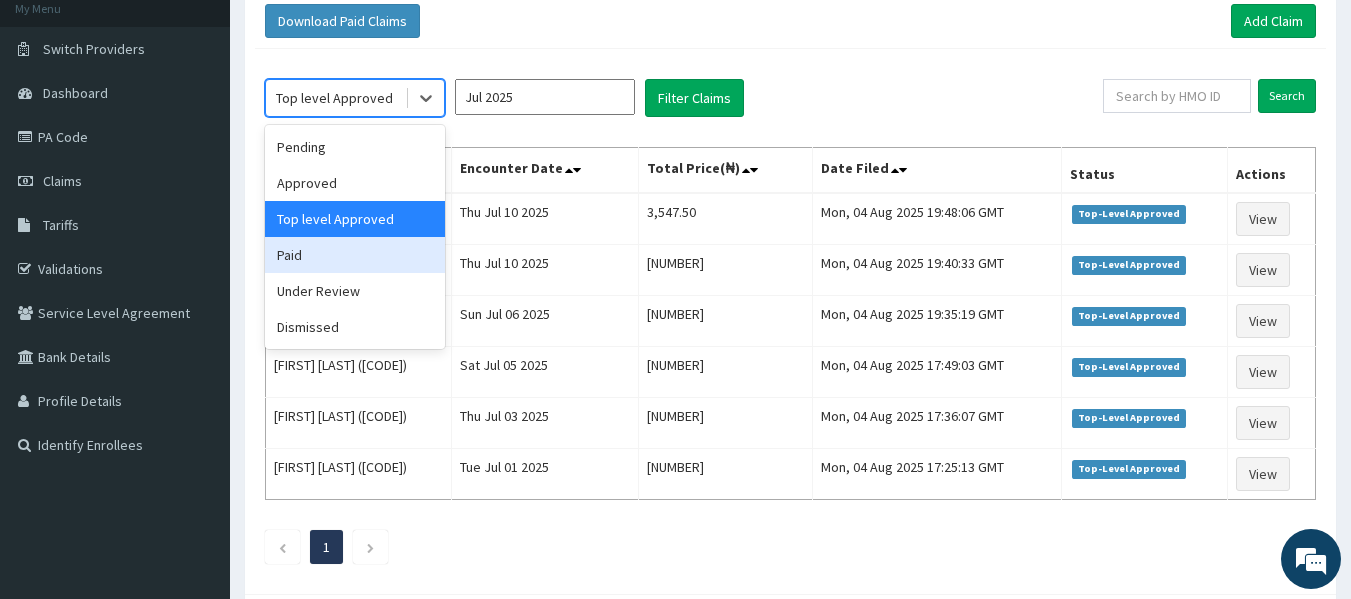 click on "Paid" at bounding box center [355, 255] 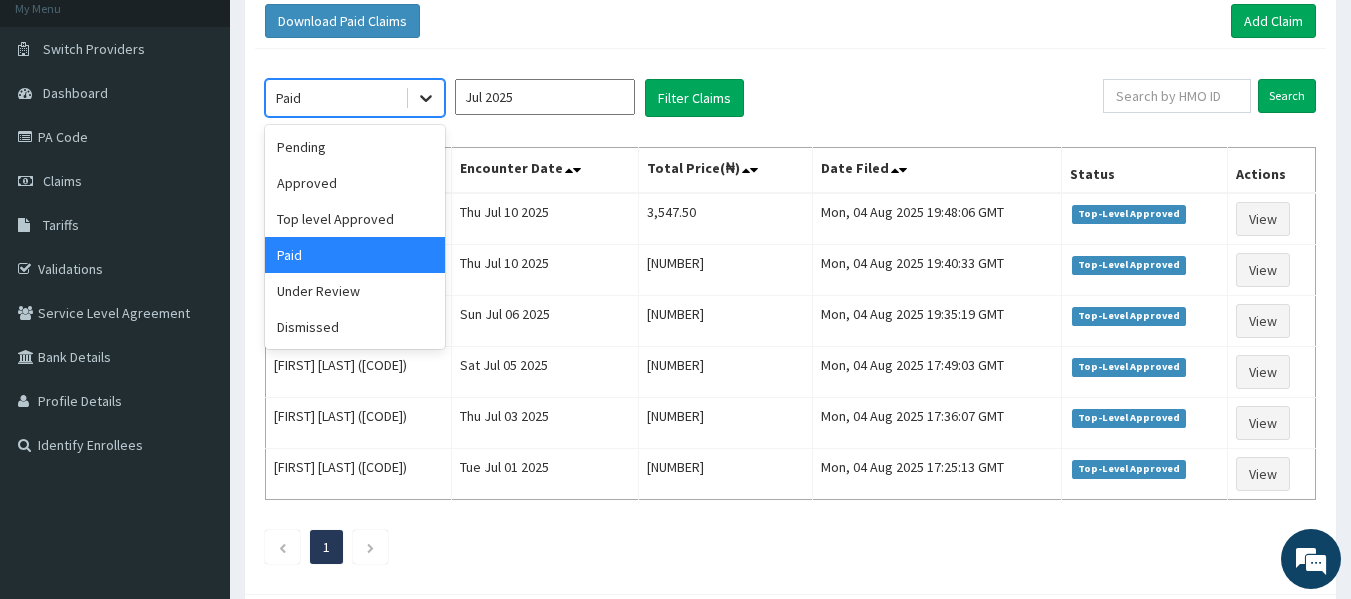 click 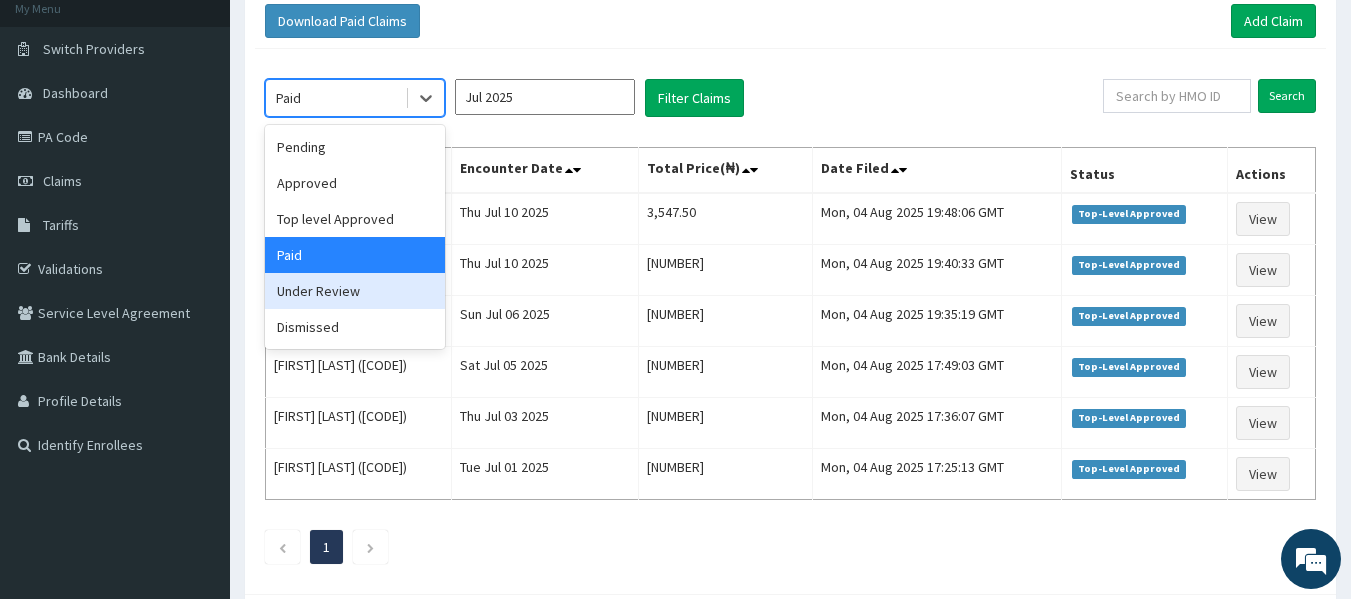 click on "Under Review" at bounding box center (355, 291) 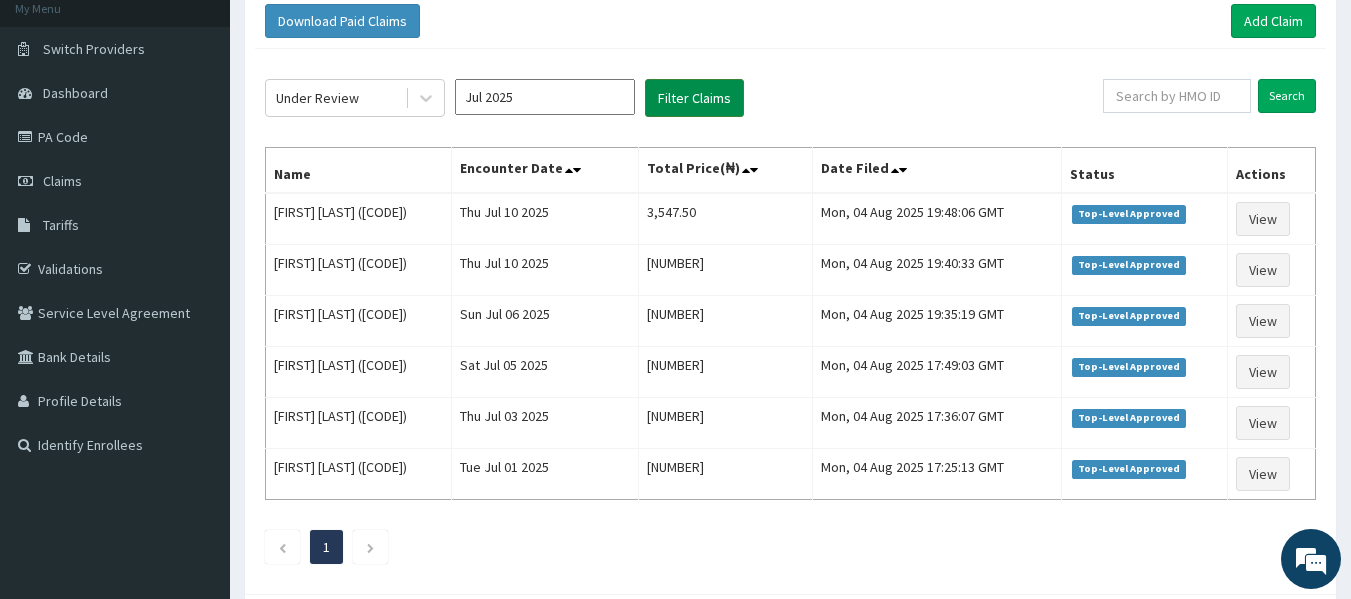 click on "Filter Claims" at bounding box center [694, 98] 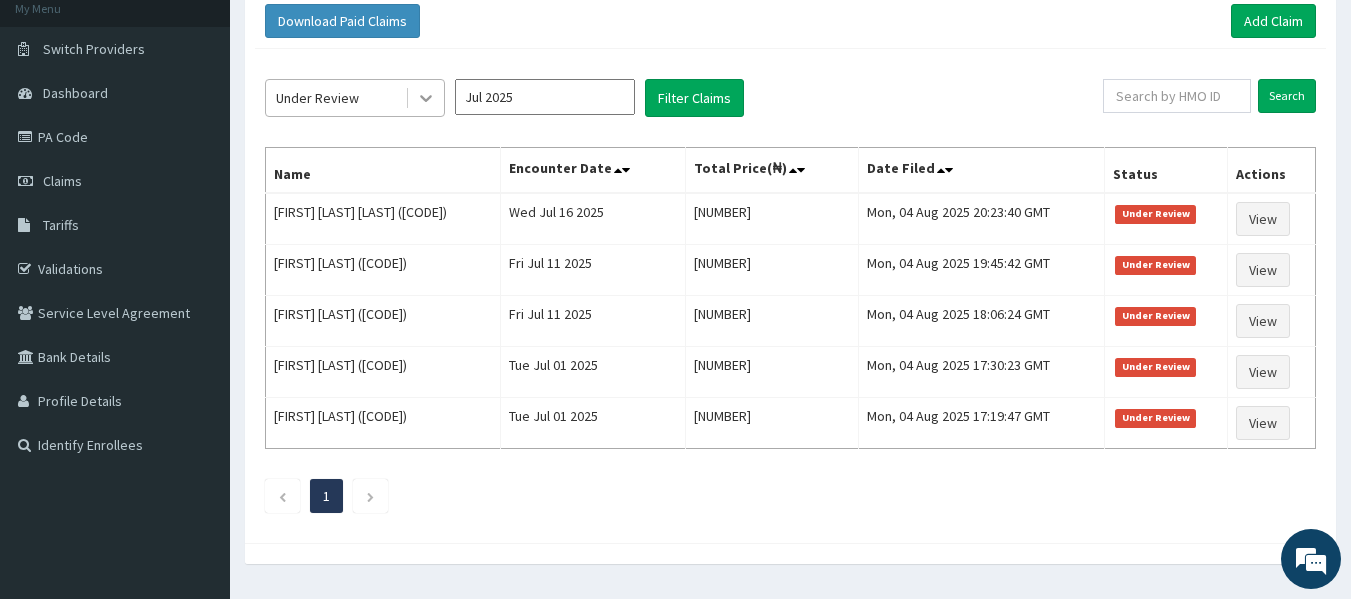 click 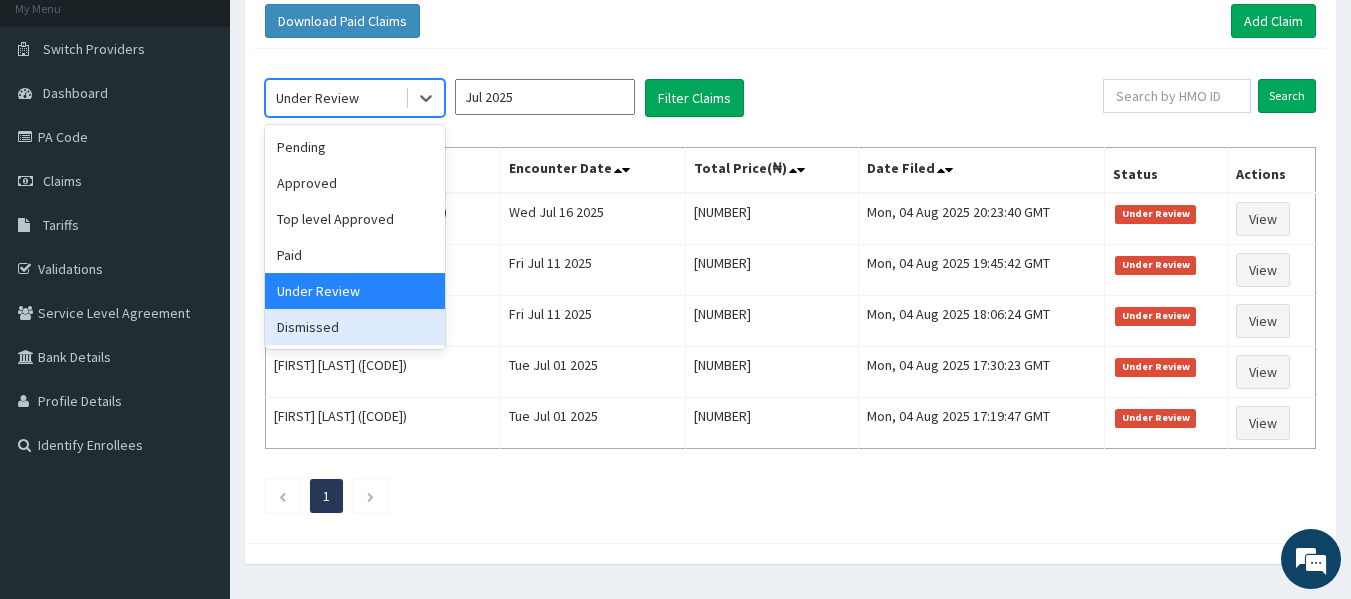 click on "Dismissed" at bounding box center [355, 327] 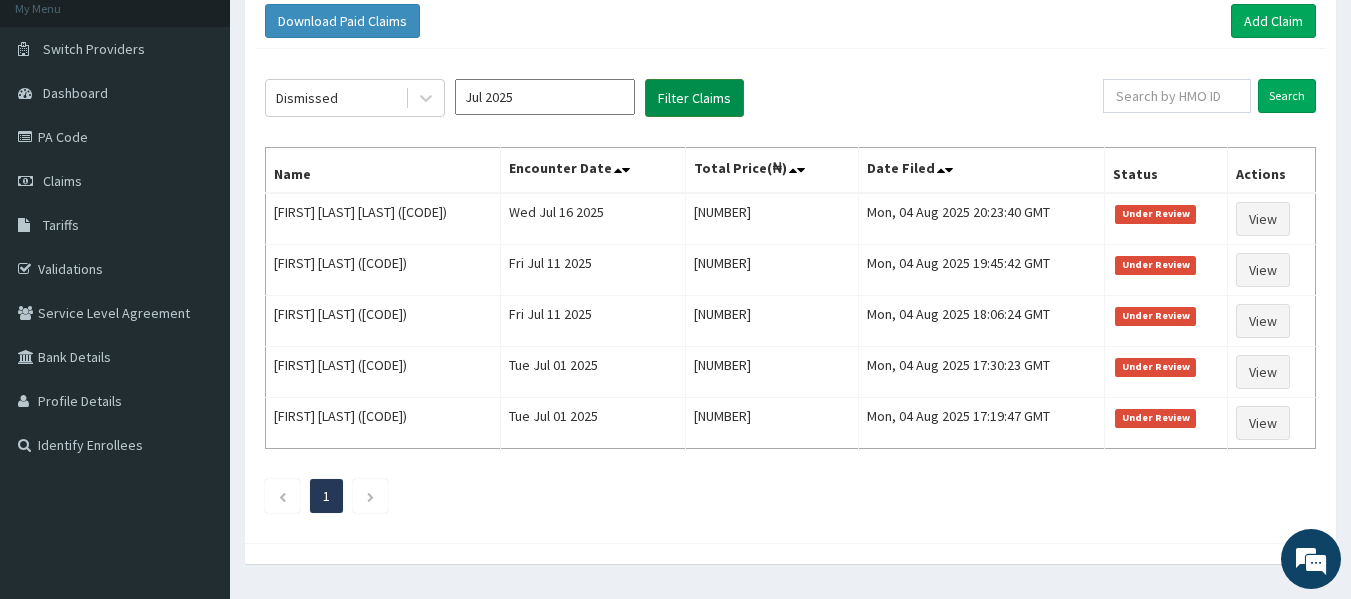 click on "Filter Claims" at bounding box center (694, 98) 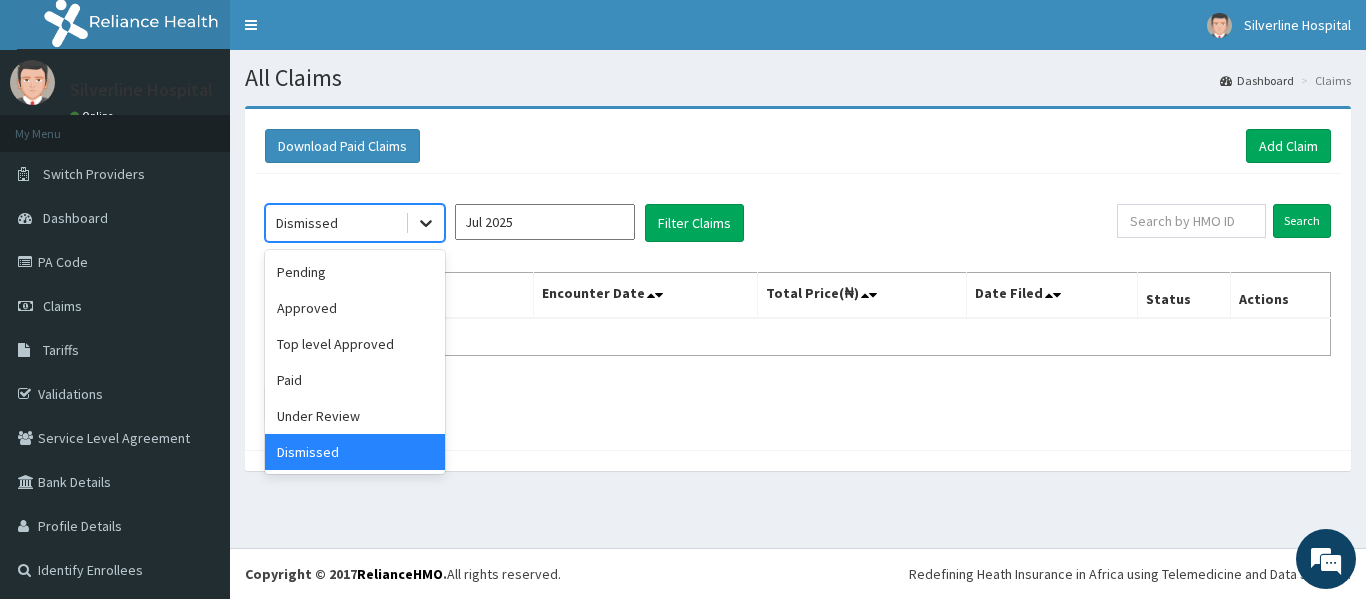click at bounding box center [426, 223] 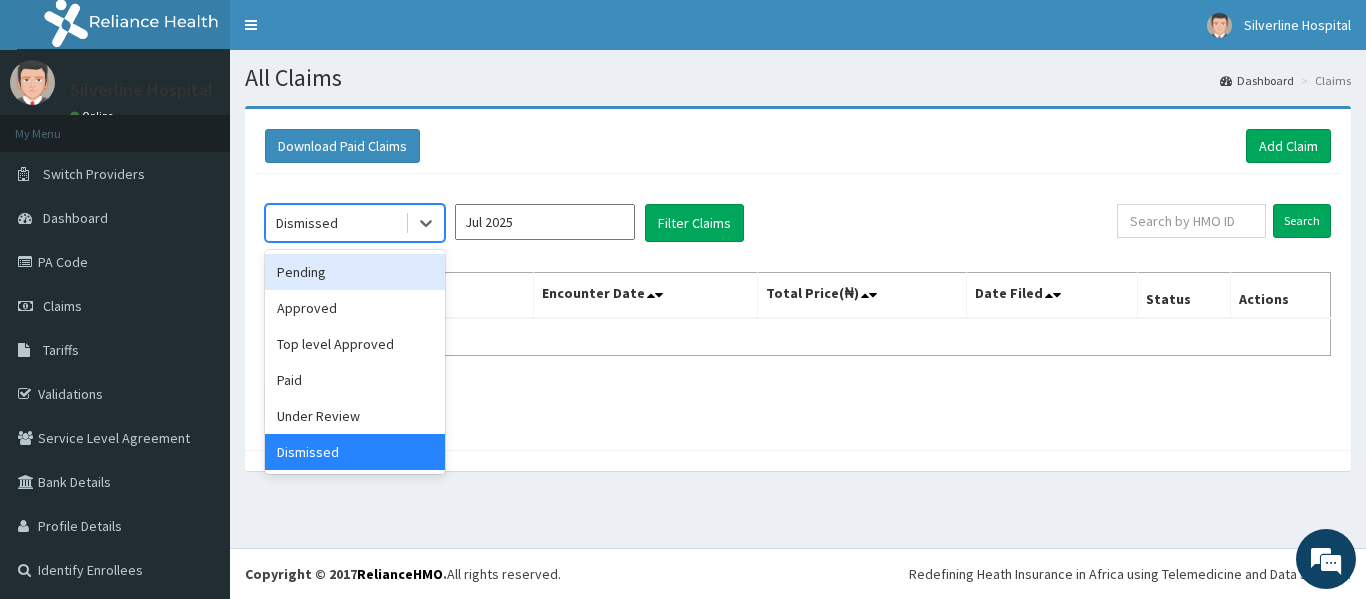 click on "Pending" at bounding box center (355, 272) 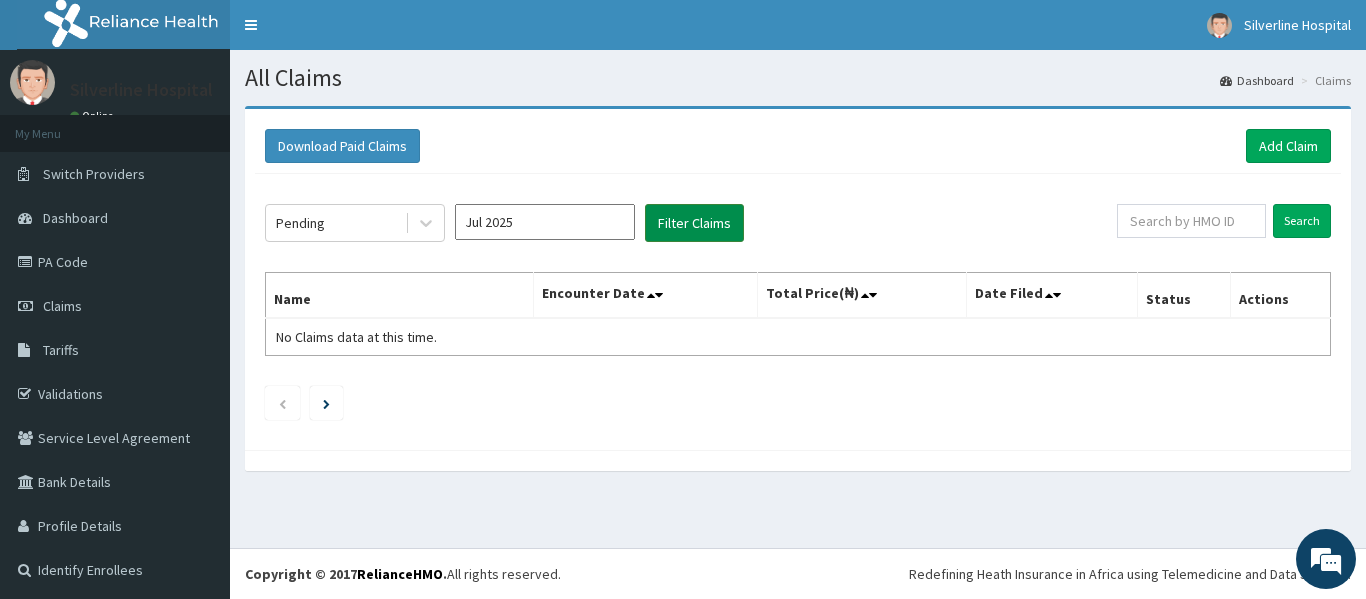 click on "Filter Claims" at bounding box center [694, 223] 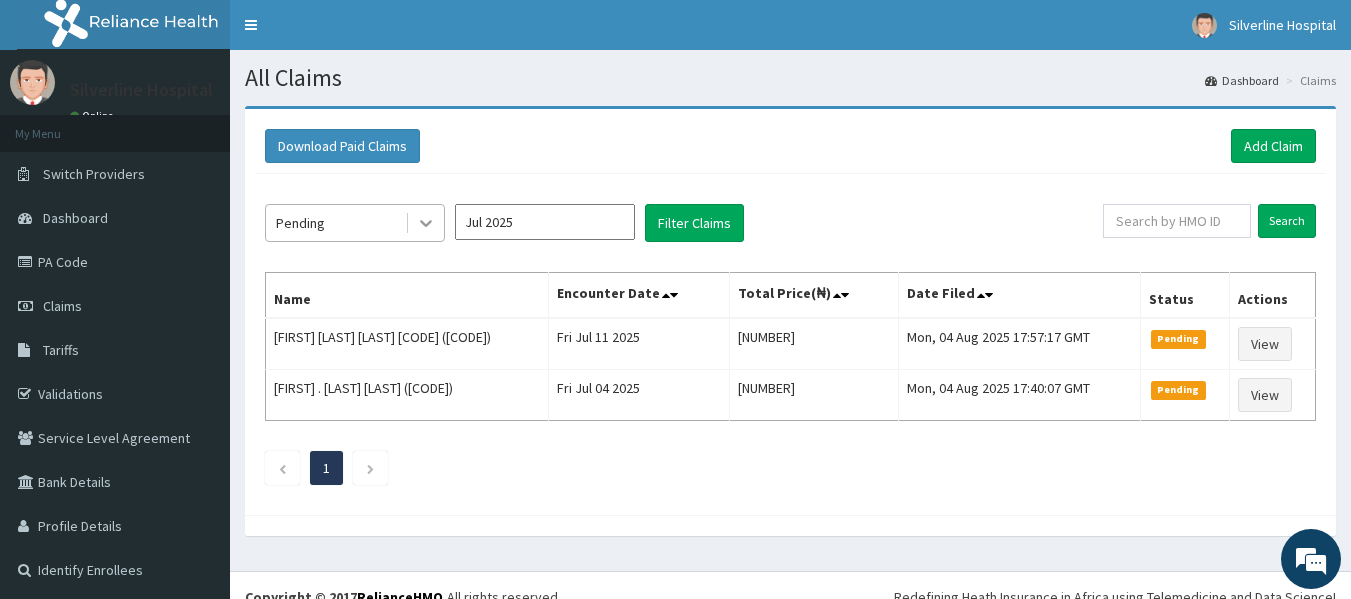 click at bounding box center (426, 223) 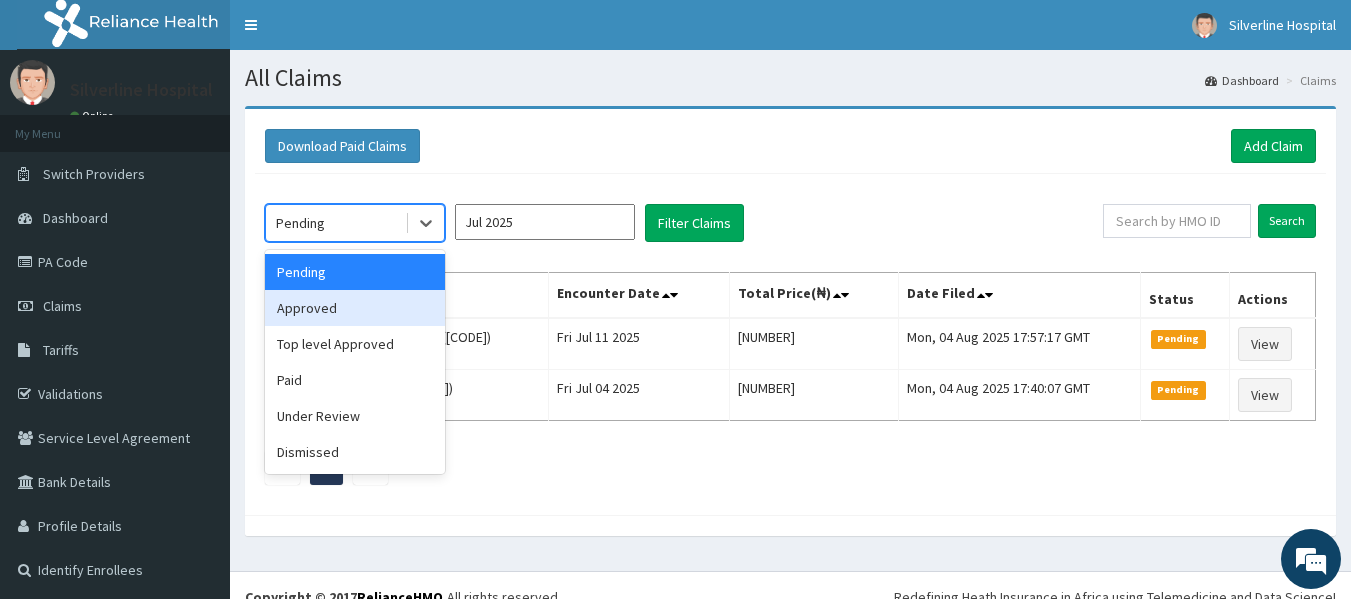 click on "Approved" at bounding box center (355, 308) 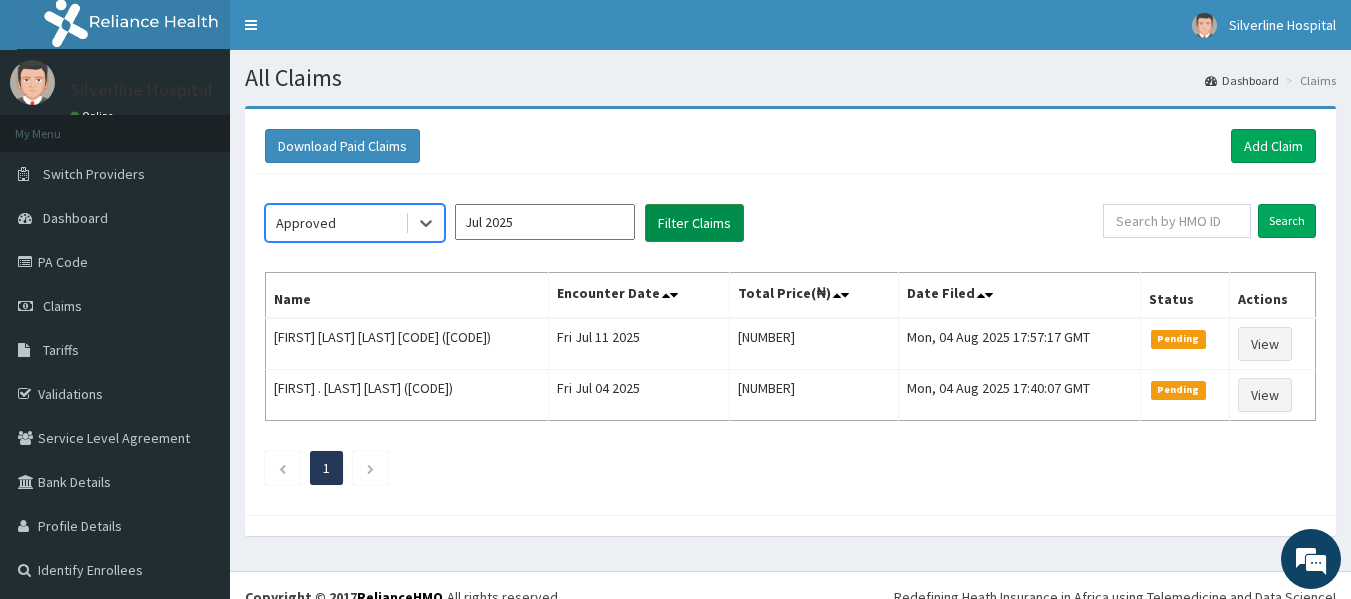 click on "Filter Claims" at bounding box center (694, 223) 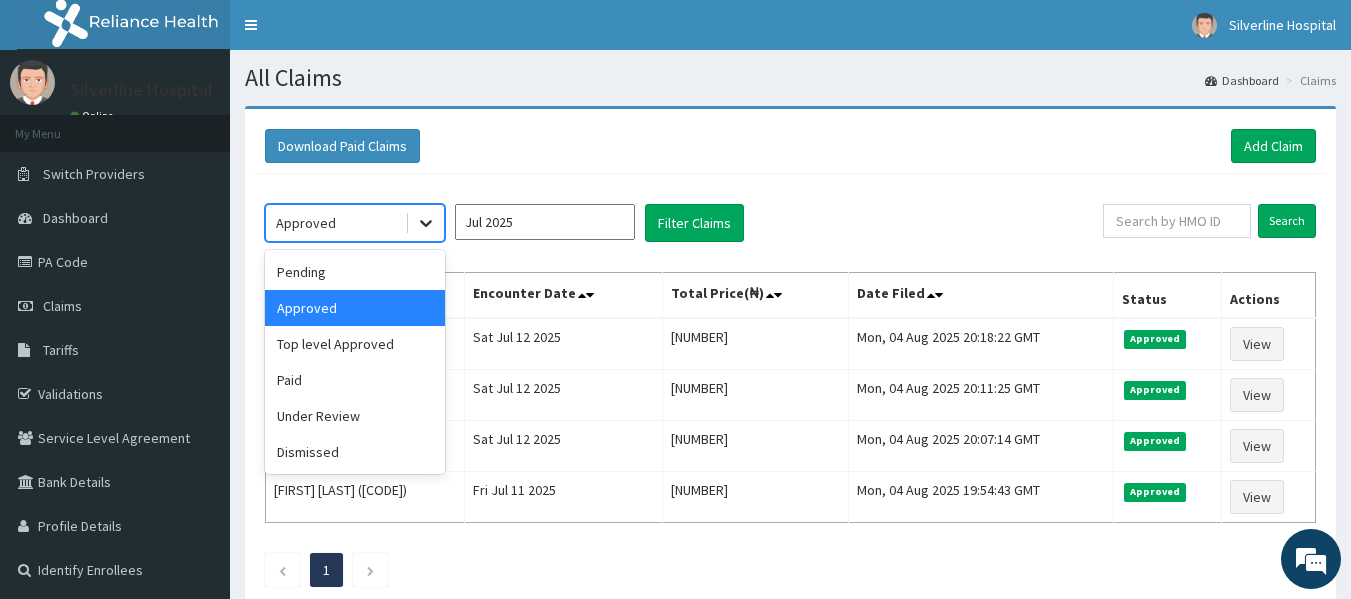 click at bounding box center [426, 223] 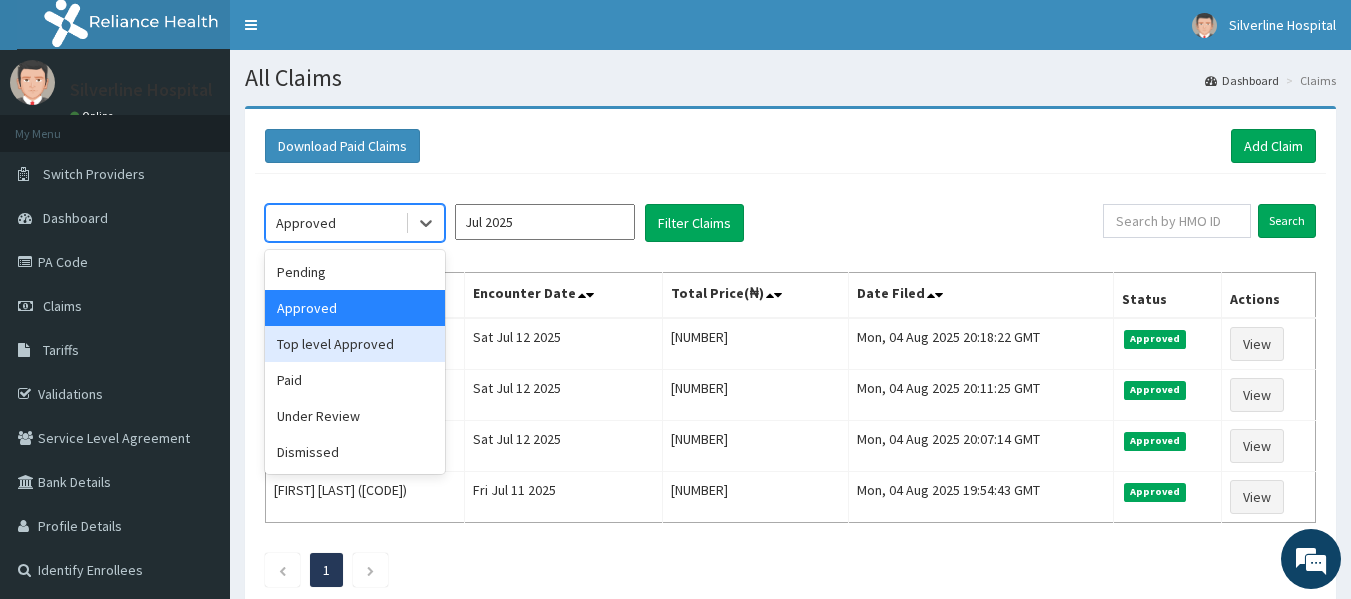 click on "Top level Approved" at bounding box center [355, 344] 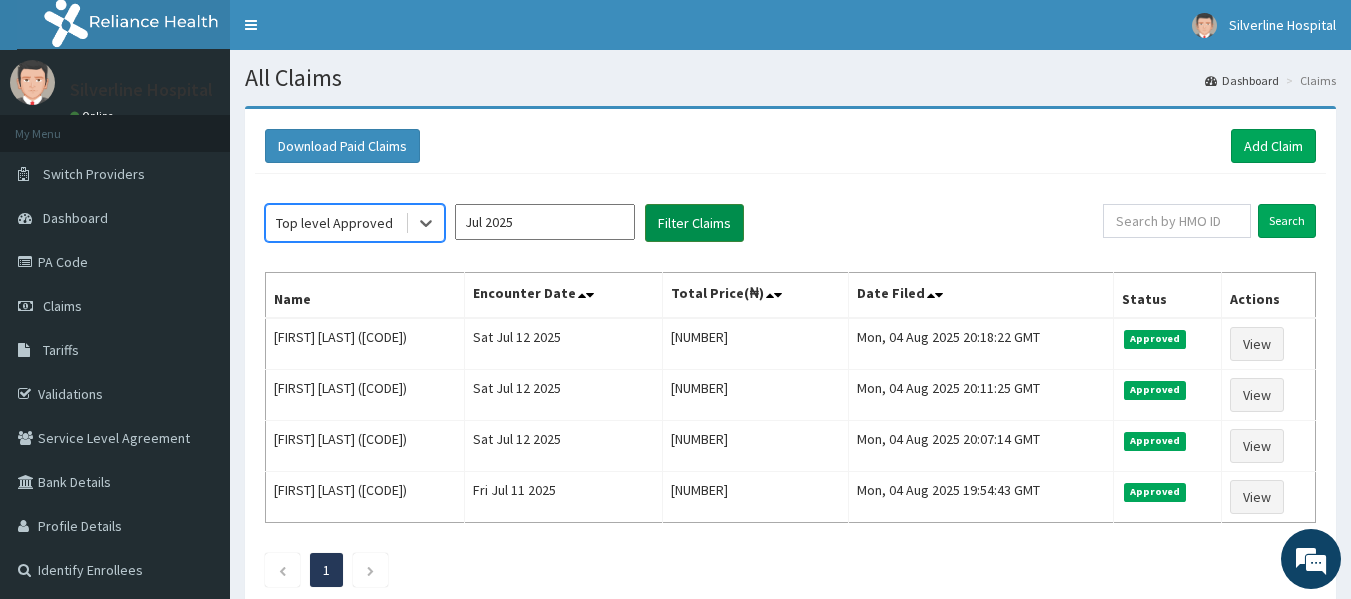 click on "Filter Claims" at bounding box center (694, 223) 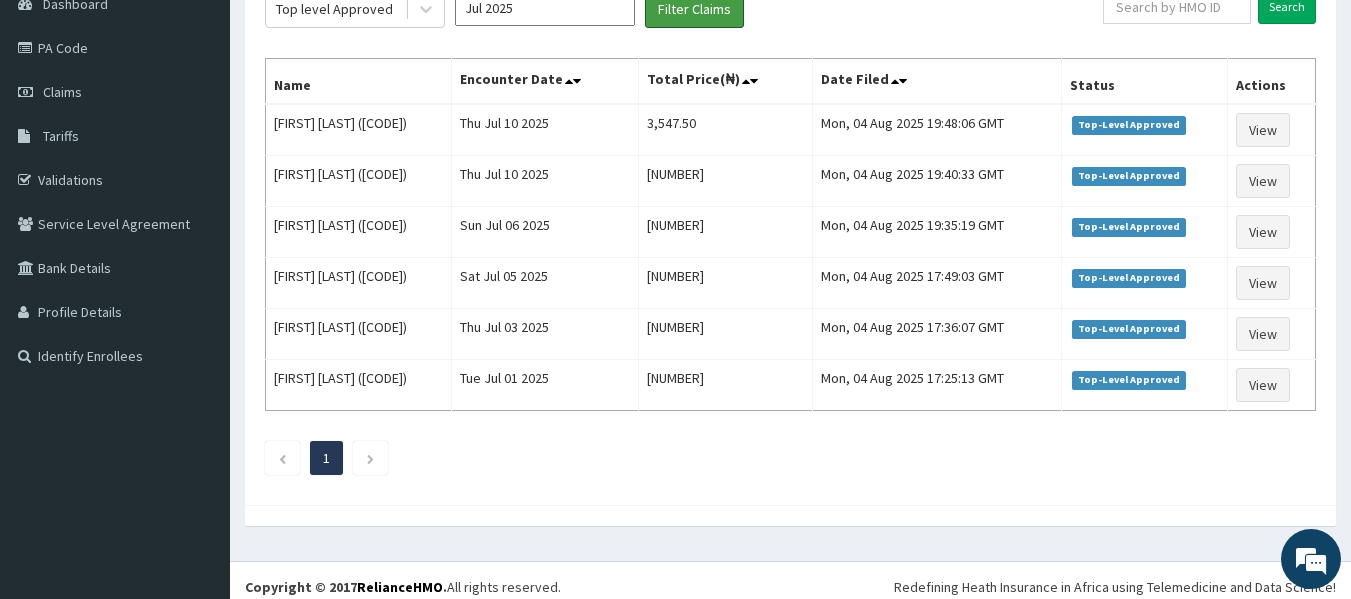 scroll, scrollTop: 227, scrollLeft: 0, axis: vertical 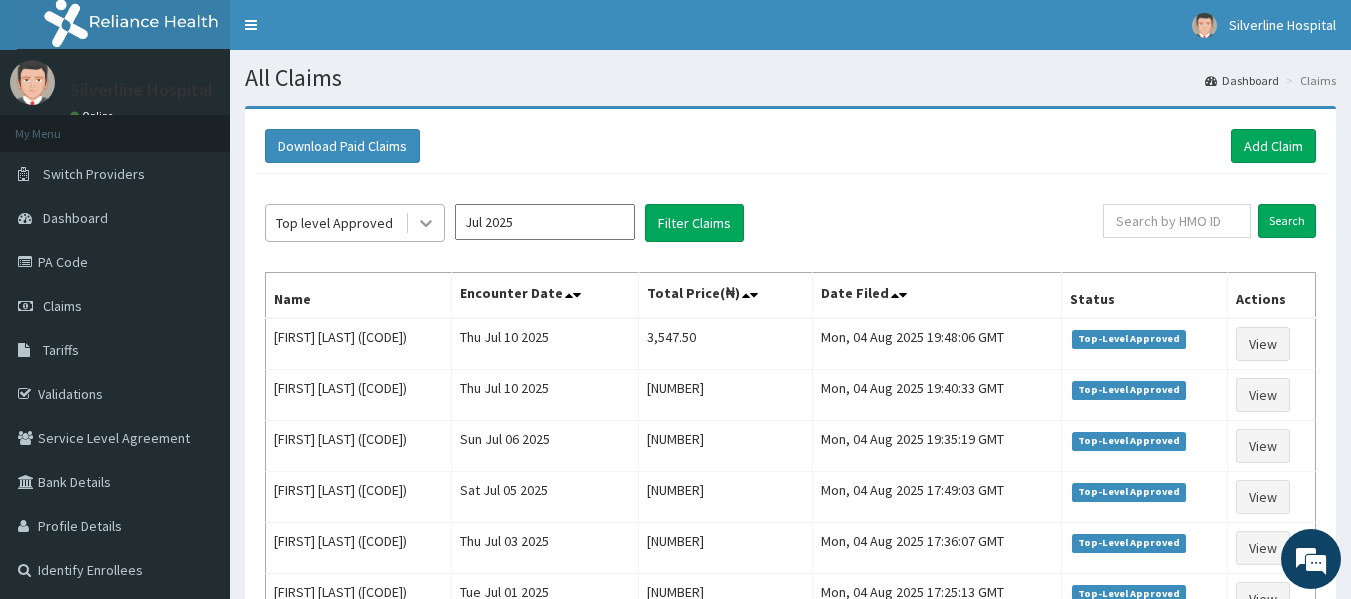 click 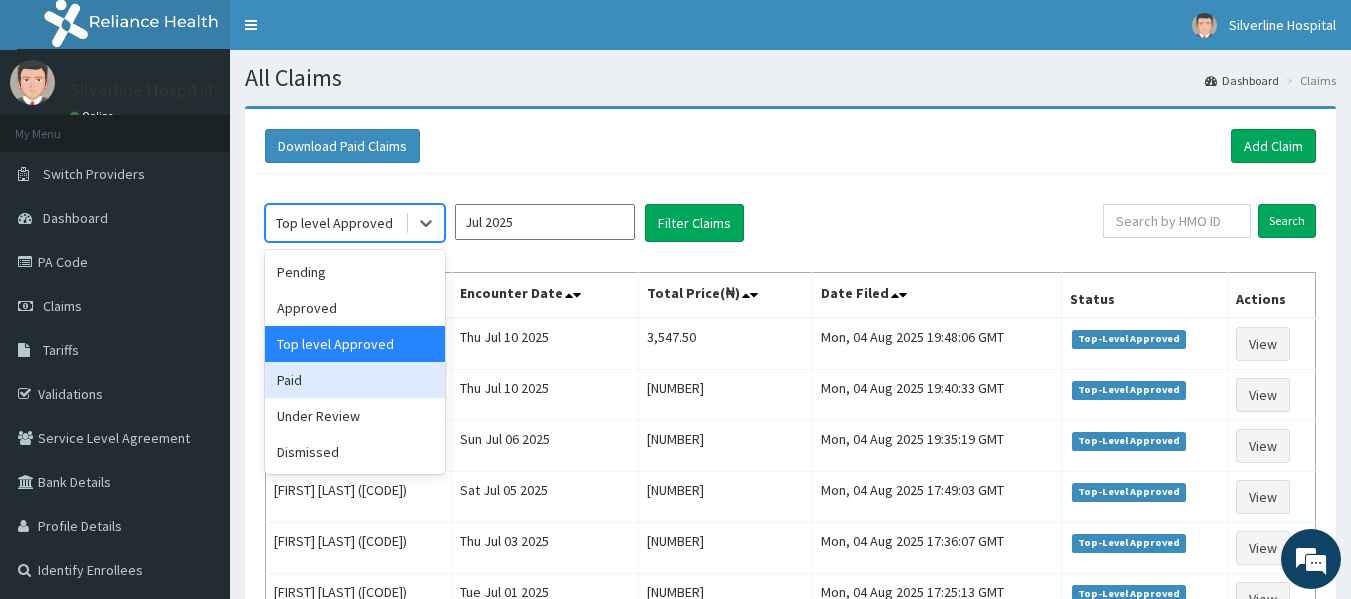 click on "Paid" at bounding box center [355, 380] 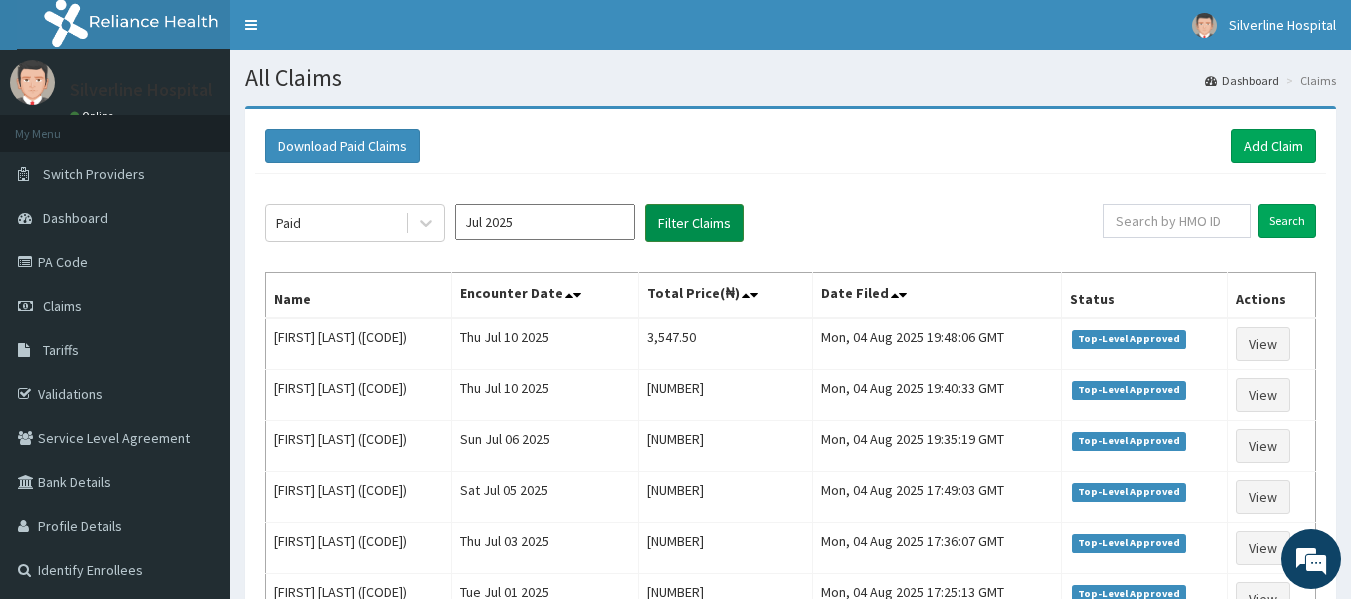 click on "Filter Claims" at bounding box center [694, 223] 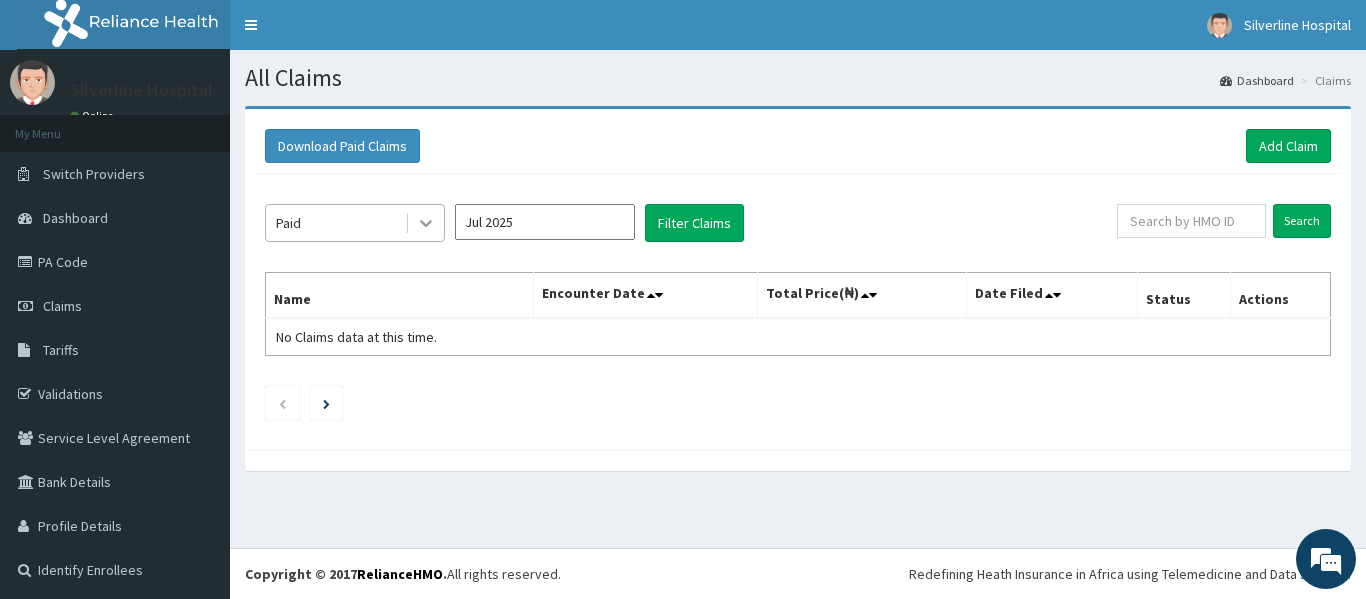 click 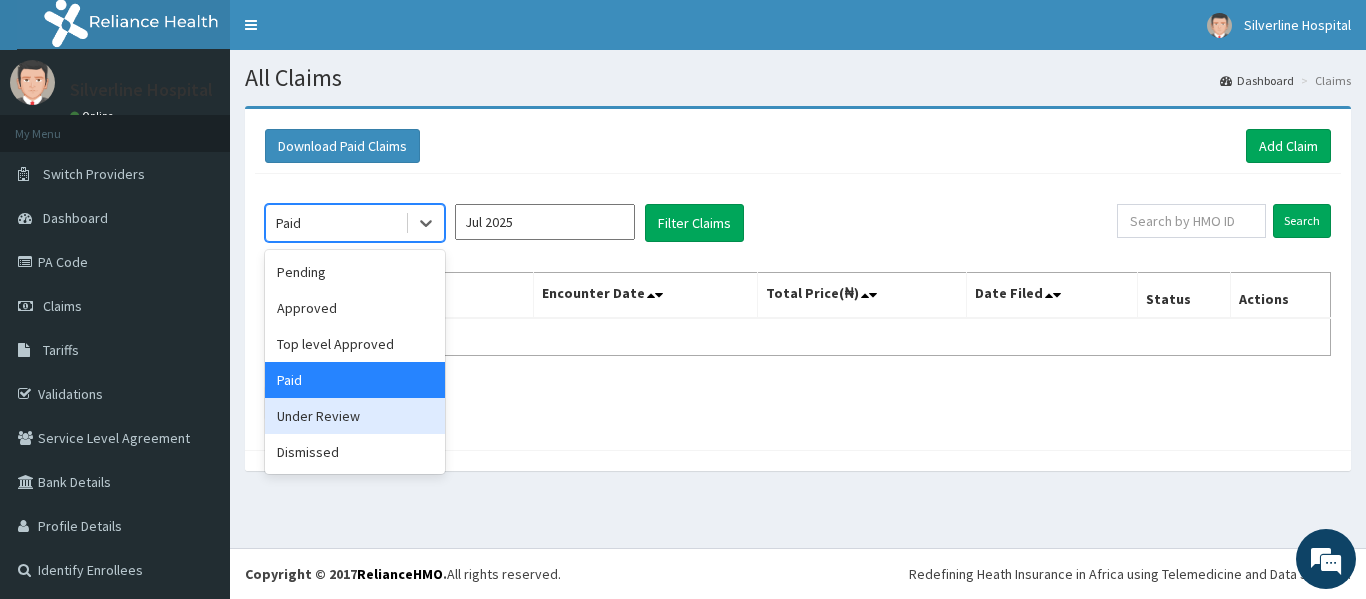 click on "Under Review" at bounding box center (355, 416) 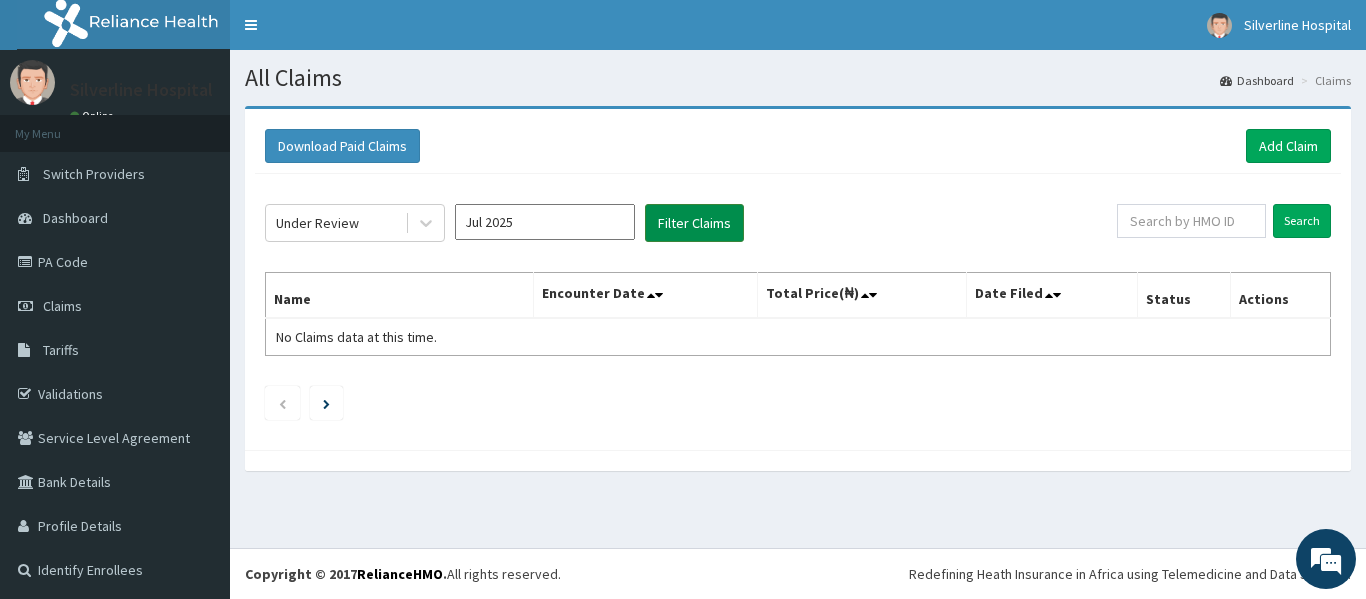 click on "Filter Claims" at bounding box center (694, 223) 